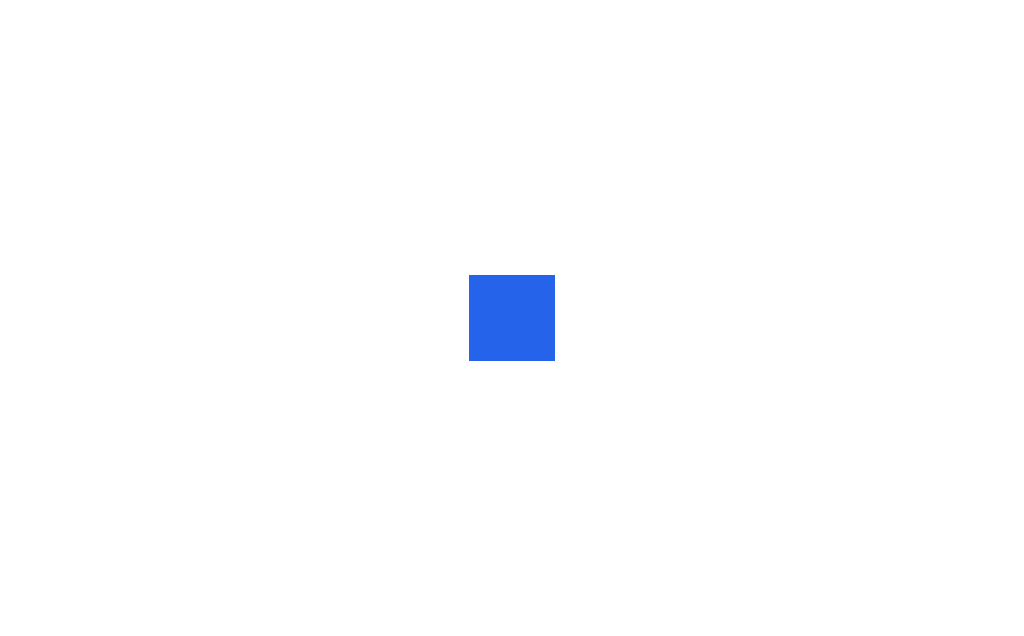 scroll, scrollTop: 0, scrollLeft: 0, axis: both 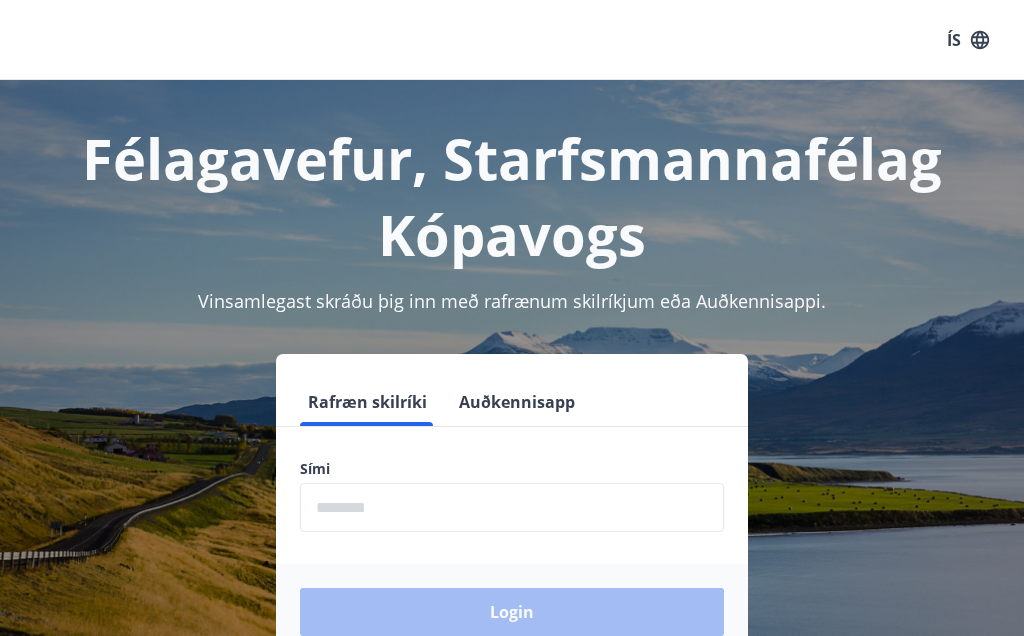 click at bounding box center [512, 507] 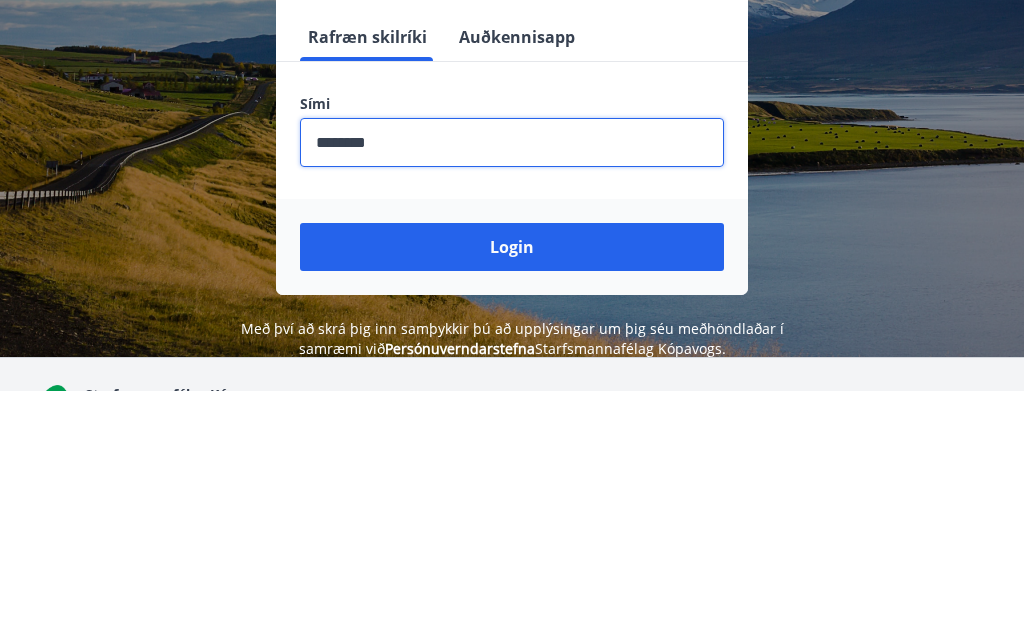 scroll, scrollTop: 114, scrollLeft: 0, axis: vertical 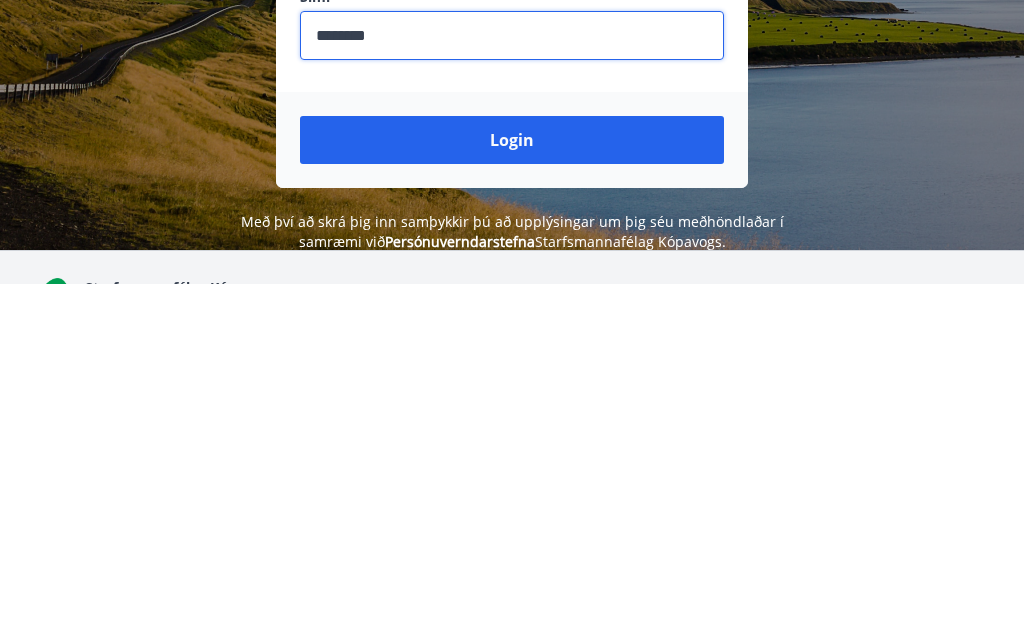 type on "********" 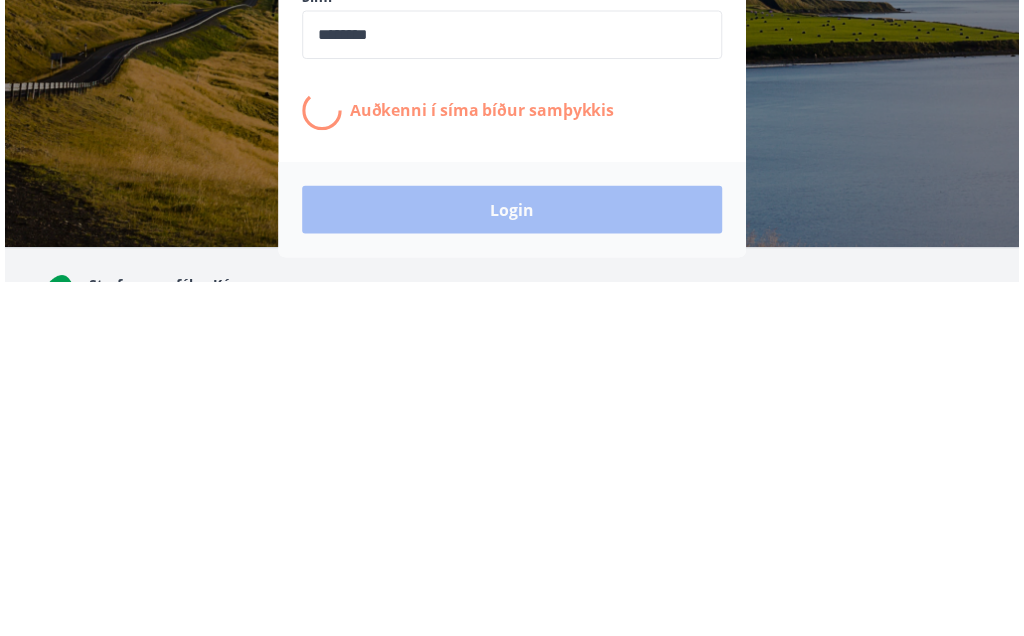 scroll, scrollTop: 245, scrollLeft: 0, axis: vertical 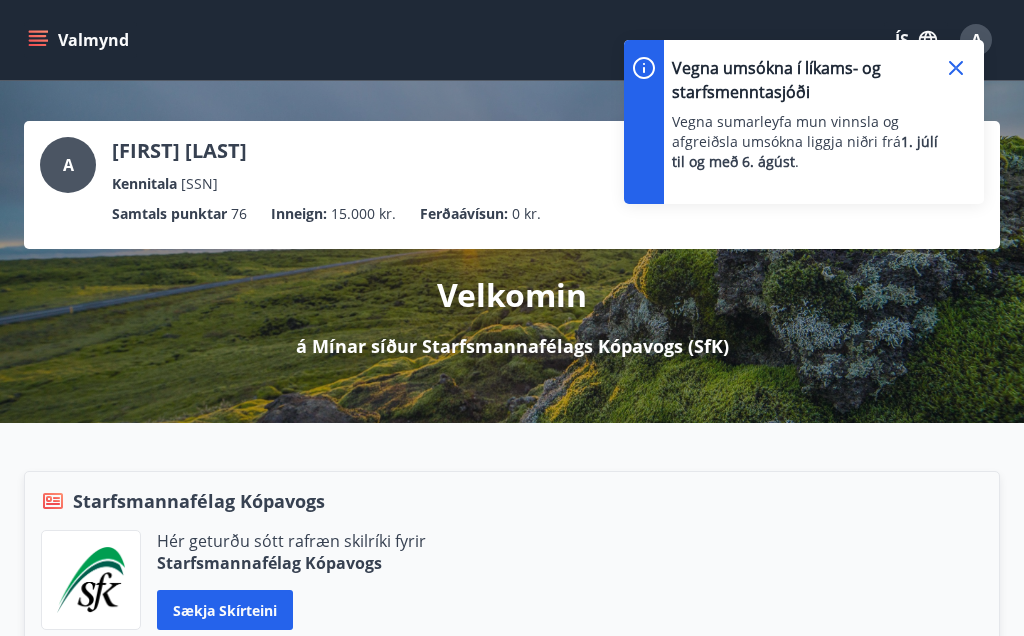click 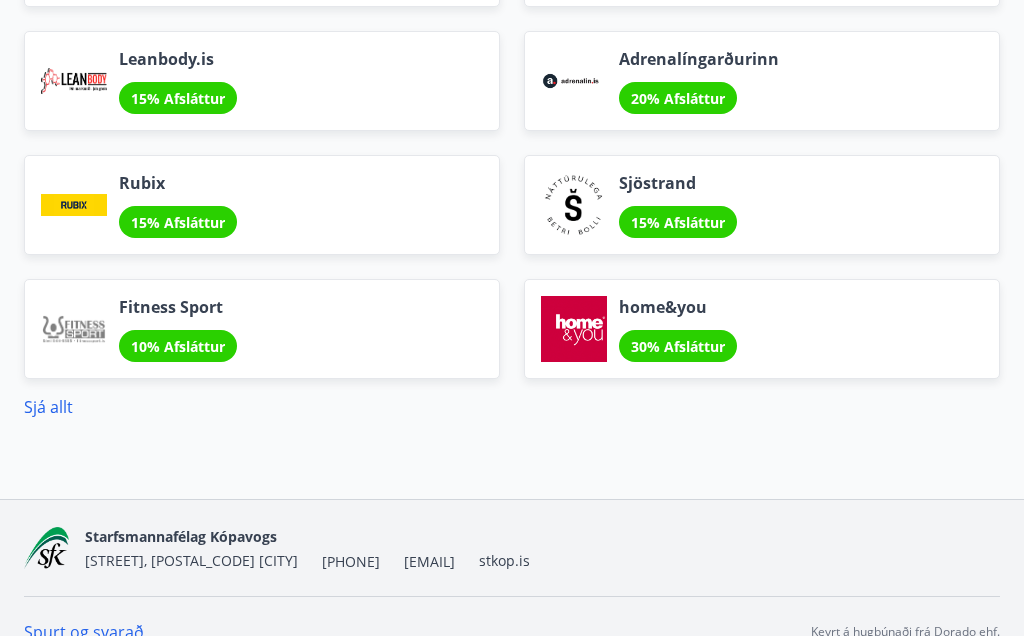 scroll, scrollTop: 2558, scrollLeft: 0, axis: vertical 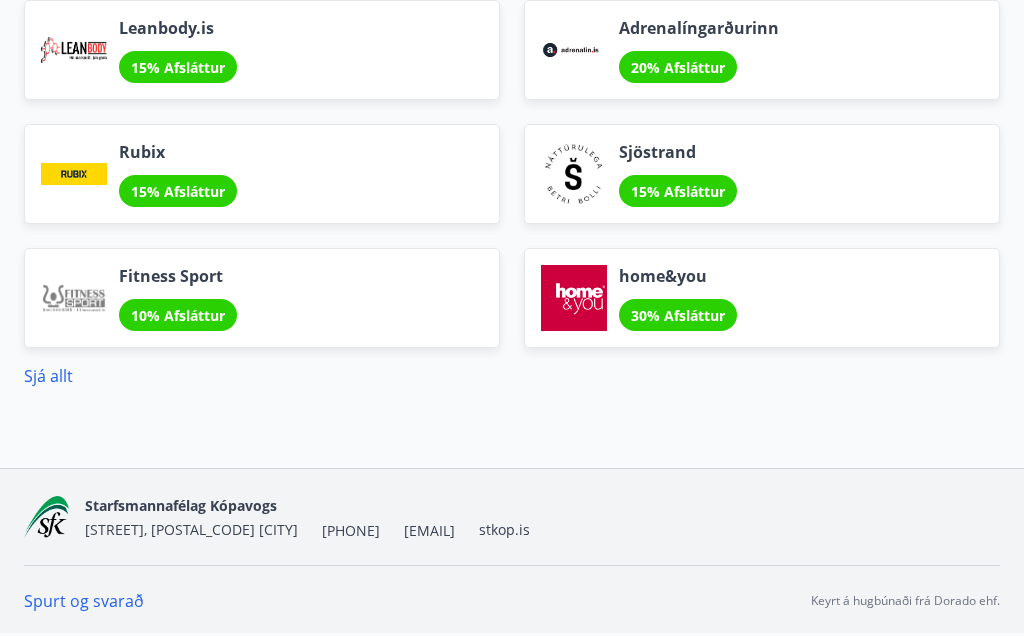 click on "Sjá allt" at bounding box center (48, 376) 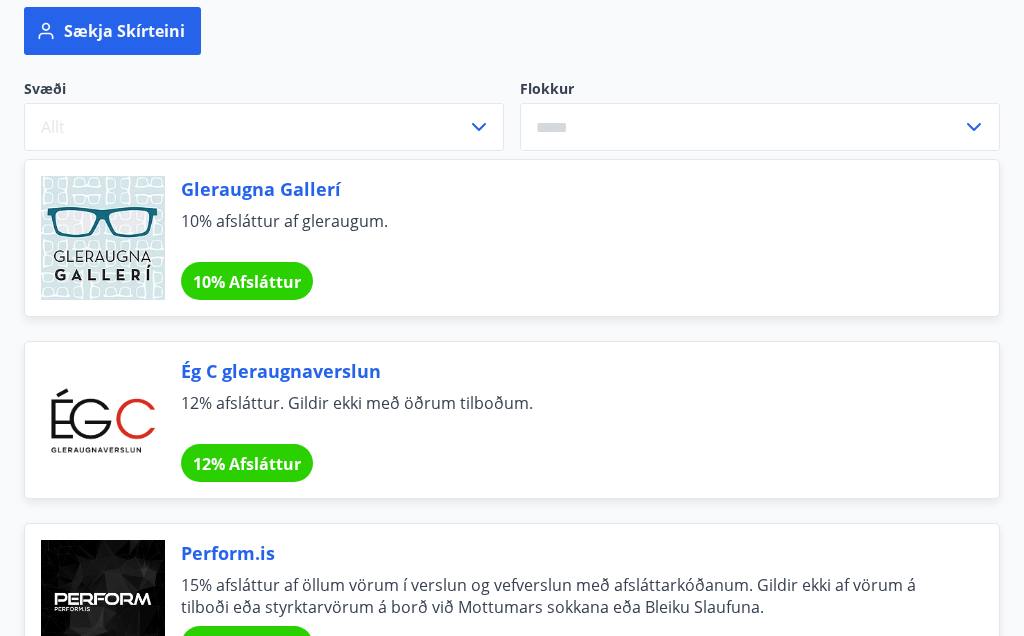 scroll, scrollTop: 0, scrollLeft: 0, axis: both 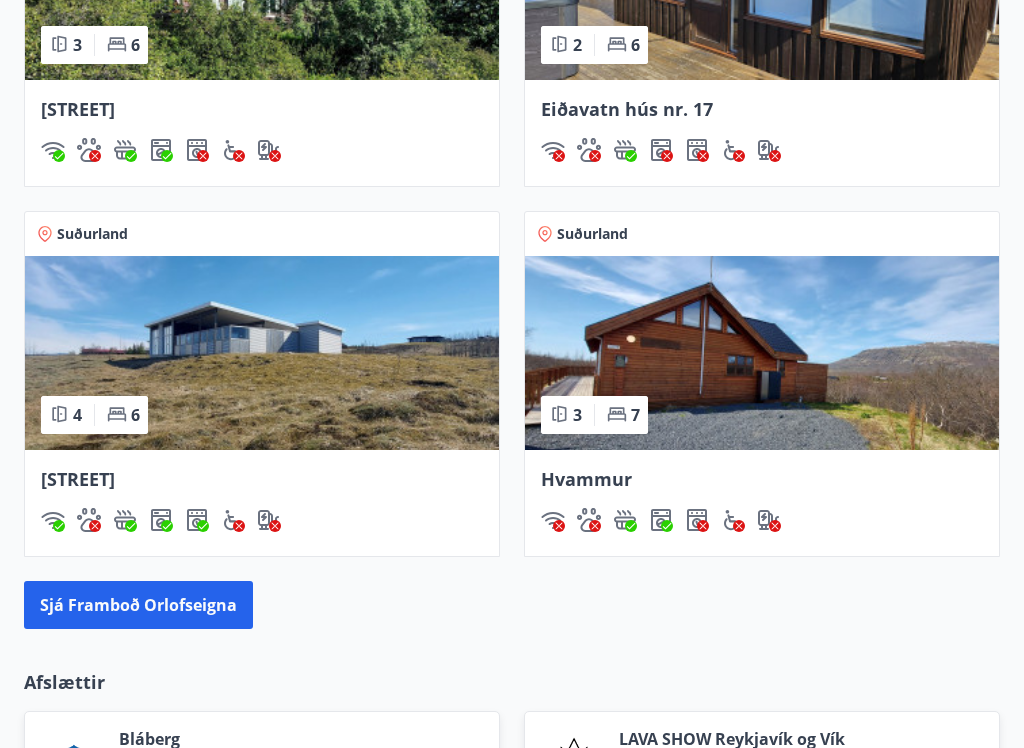 click on "Sjá framboð orlofseigna" at bounding box center [138, 606] 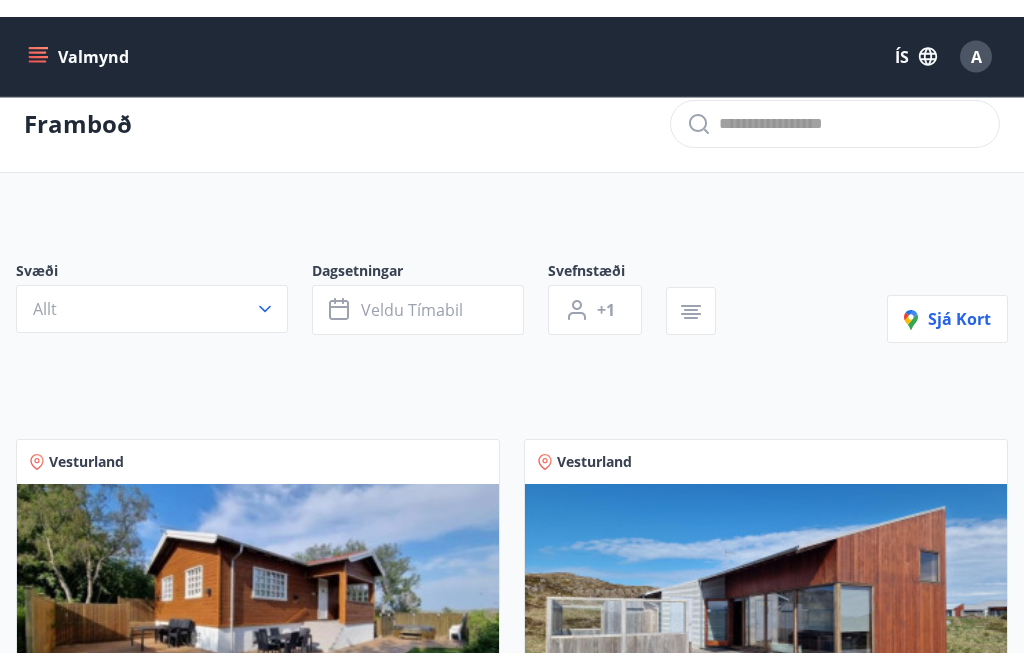 scroll, scrollTop: 0, scrollLeft: 0, axis: both 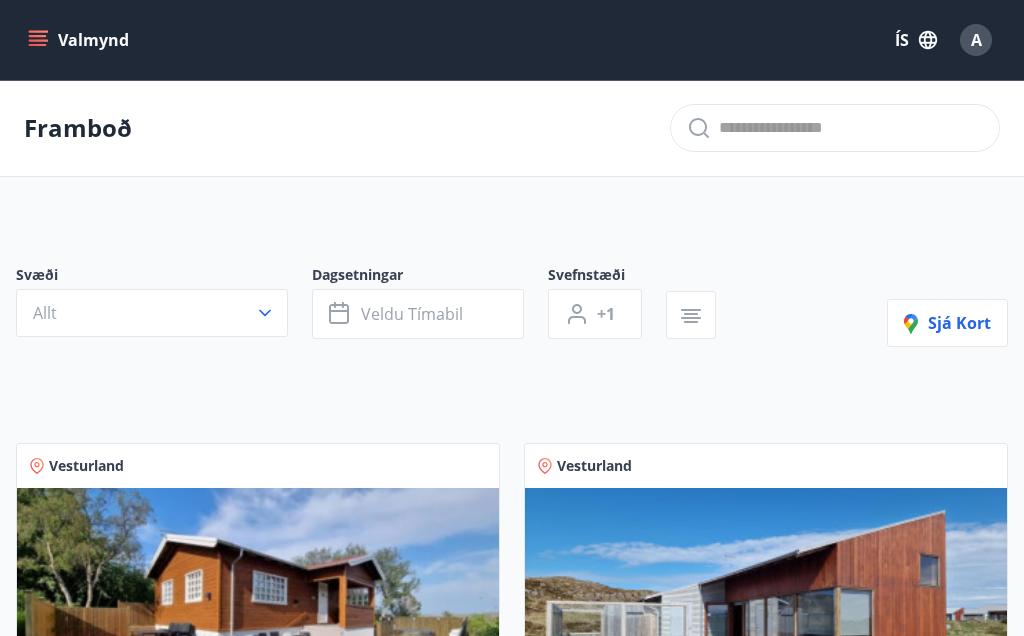click 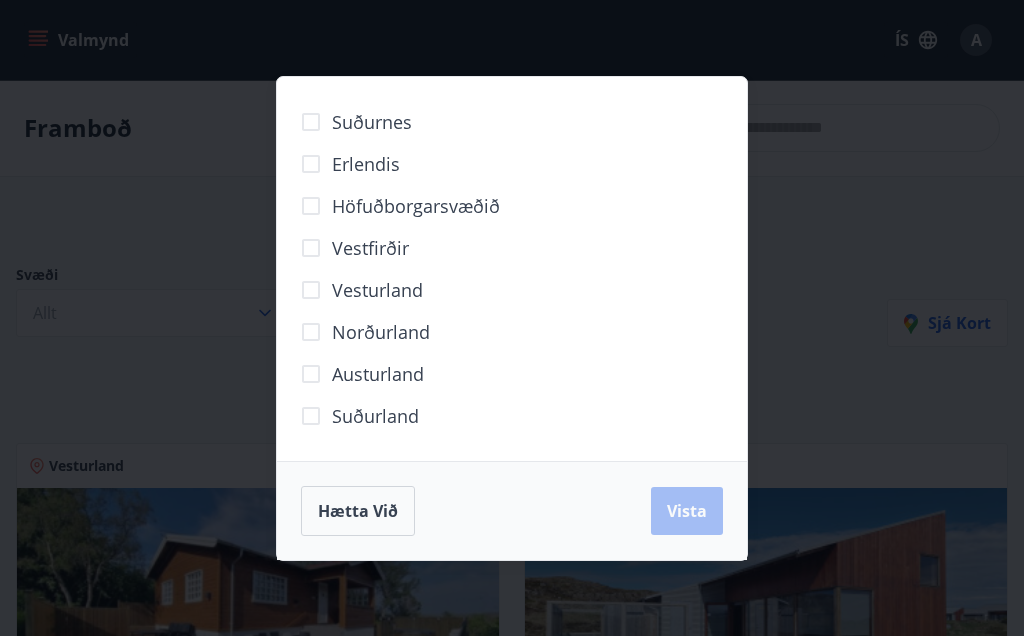 click on "Suðurnes Erlendis Höfuðborgarsvæðið Vestfirðir Vesturland Norðurland Austurland Suðurland Hætta við Vista" at bounding box center [512, 318] 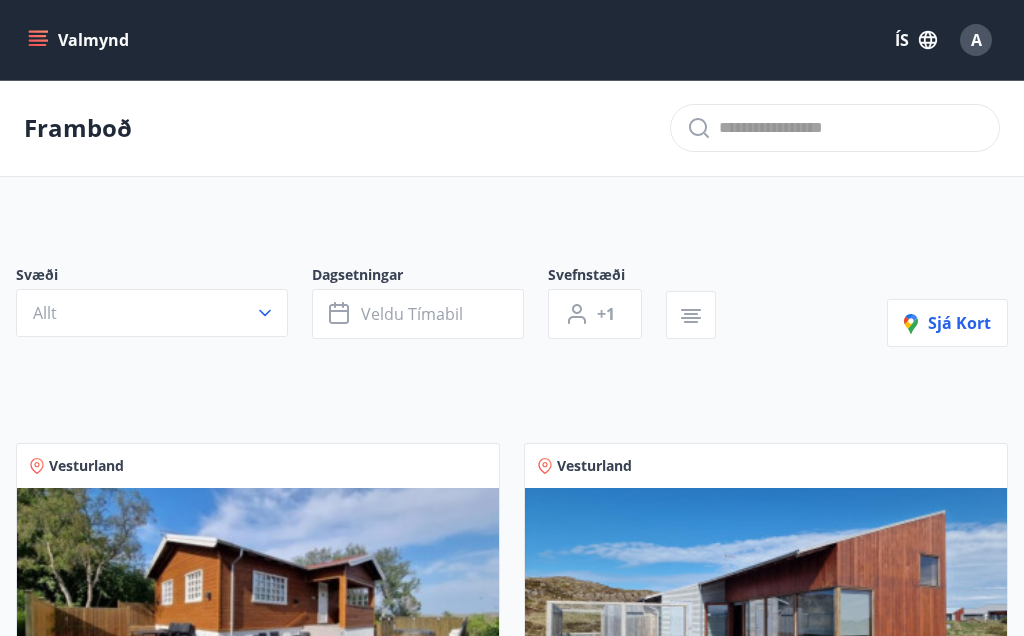 click at bounding box center [851, 128] 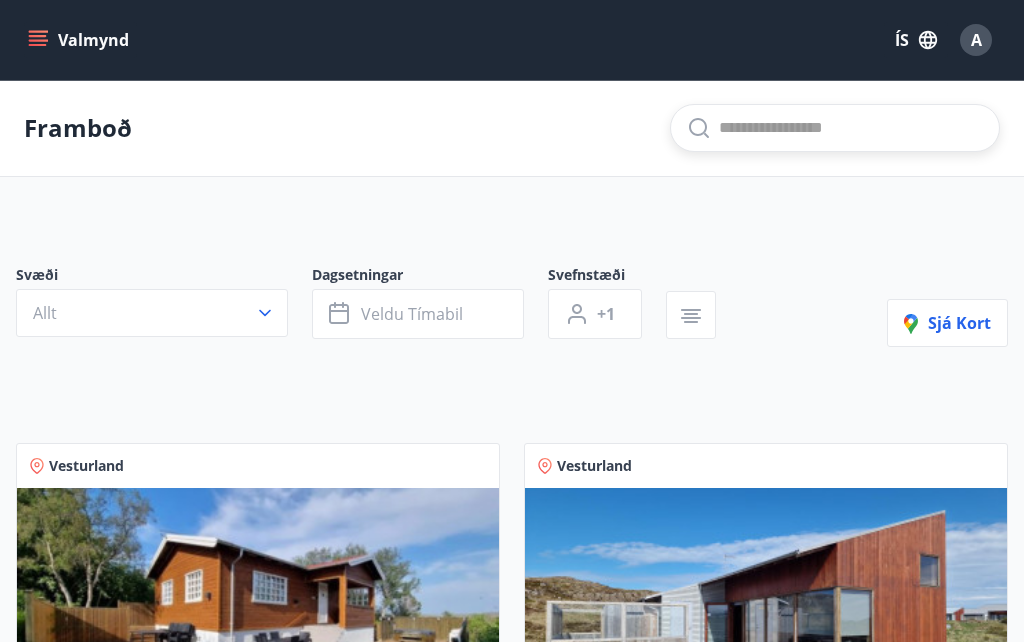 click on "Framboð" at bounding box center (512, 128) 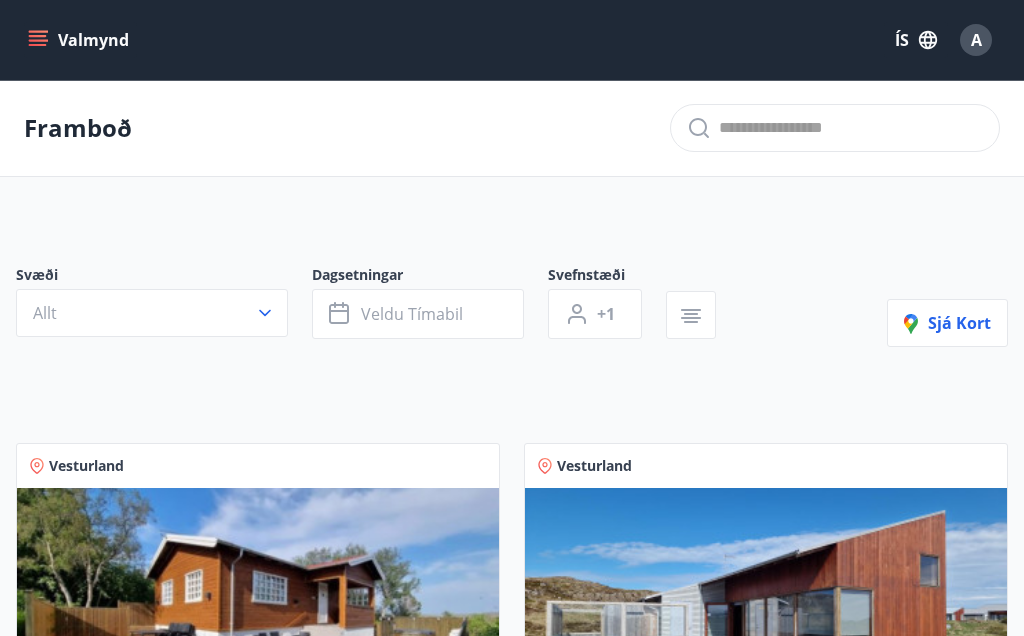 click on "Framboð" at bounding box center [78, 128] 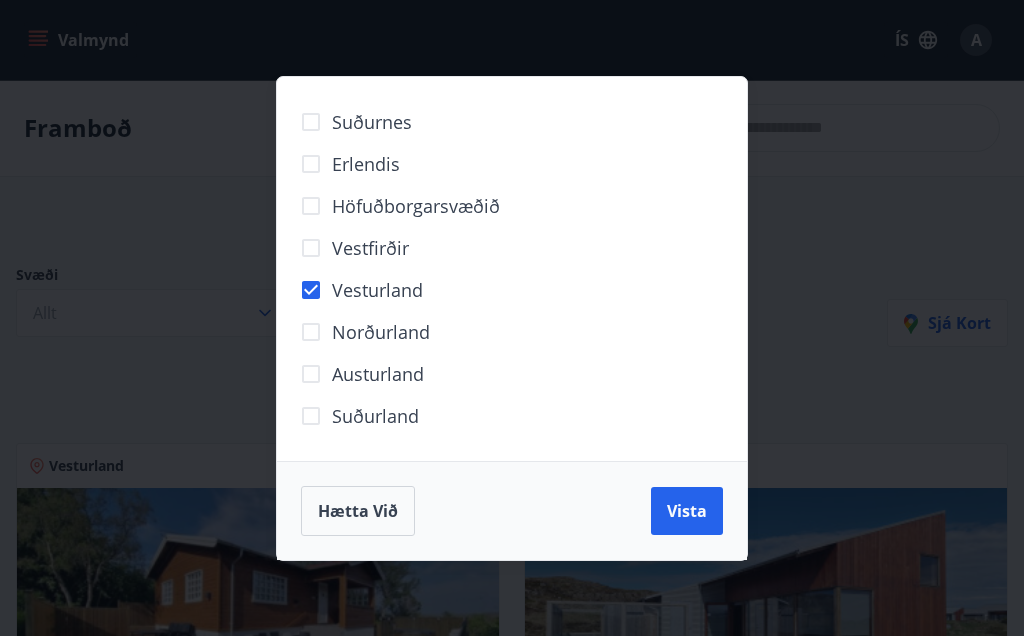 click on "Vista" at bounding box center (687, 511) 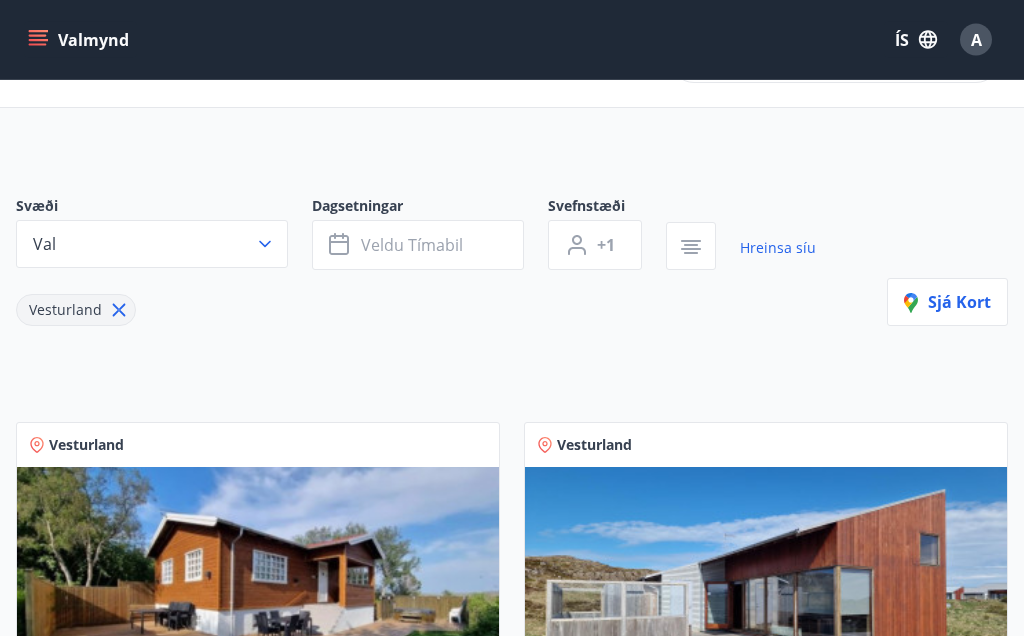 scroll, scrollTop: 0, scrollLeft: 0, axis: both 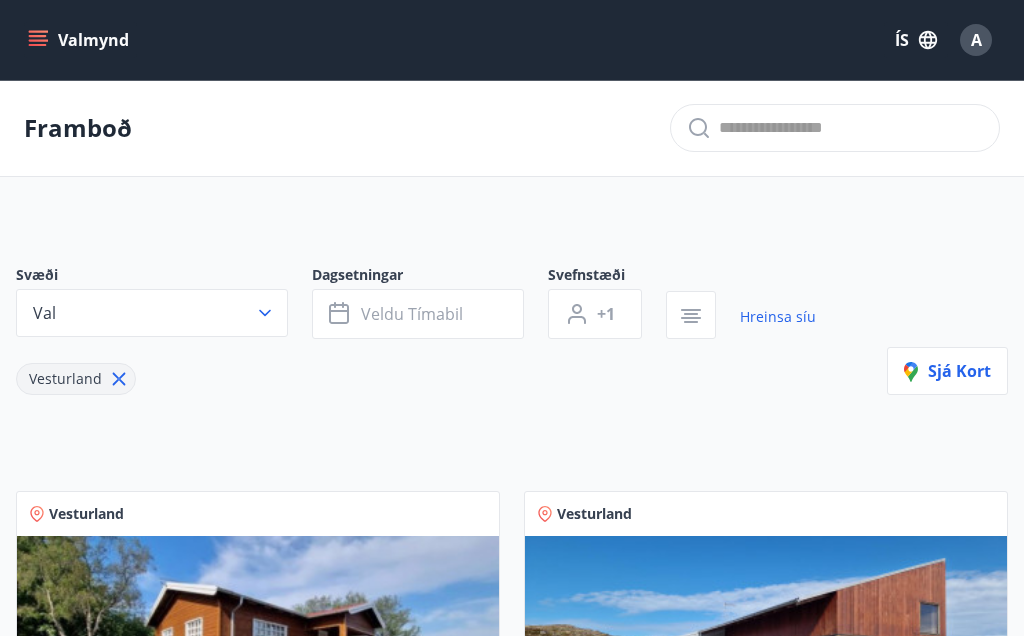 click 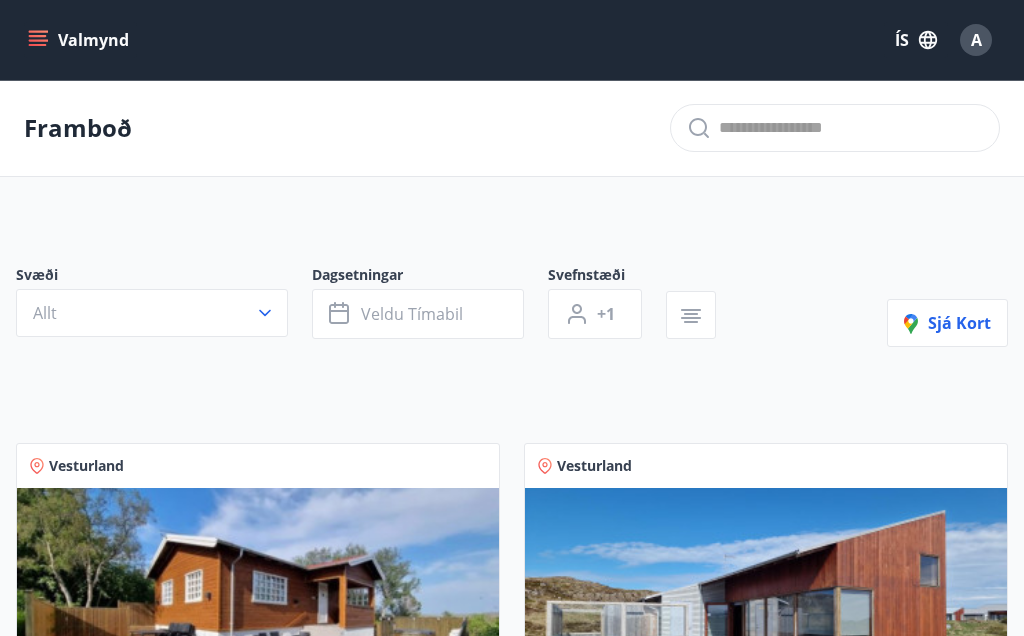 click 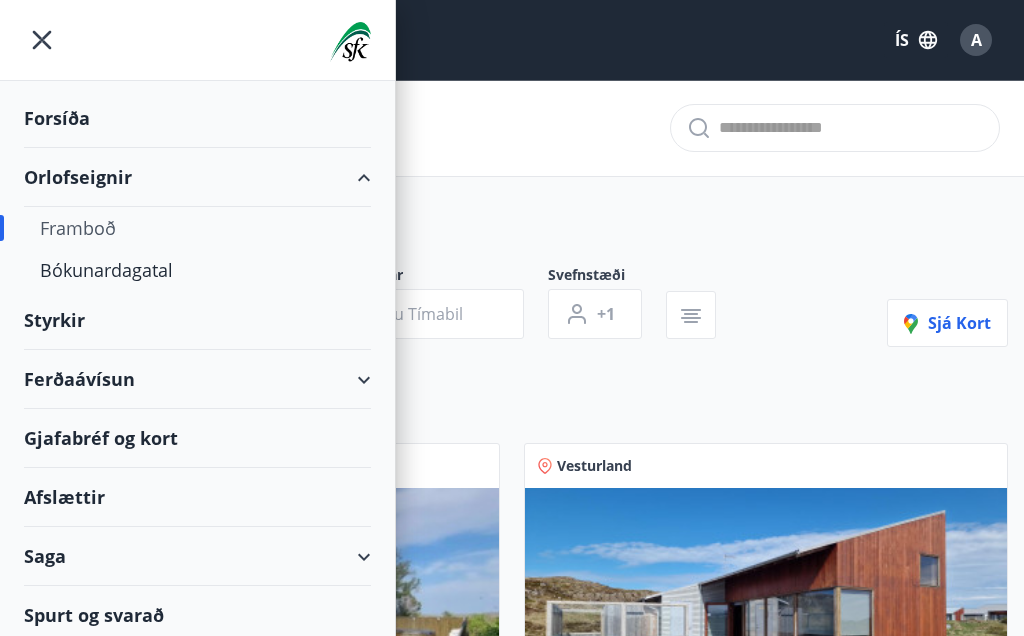 click 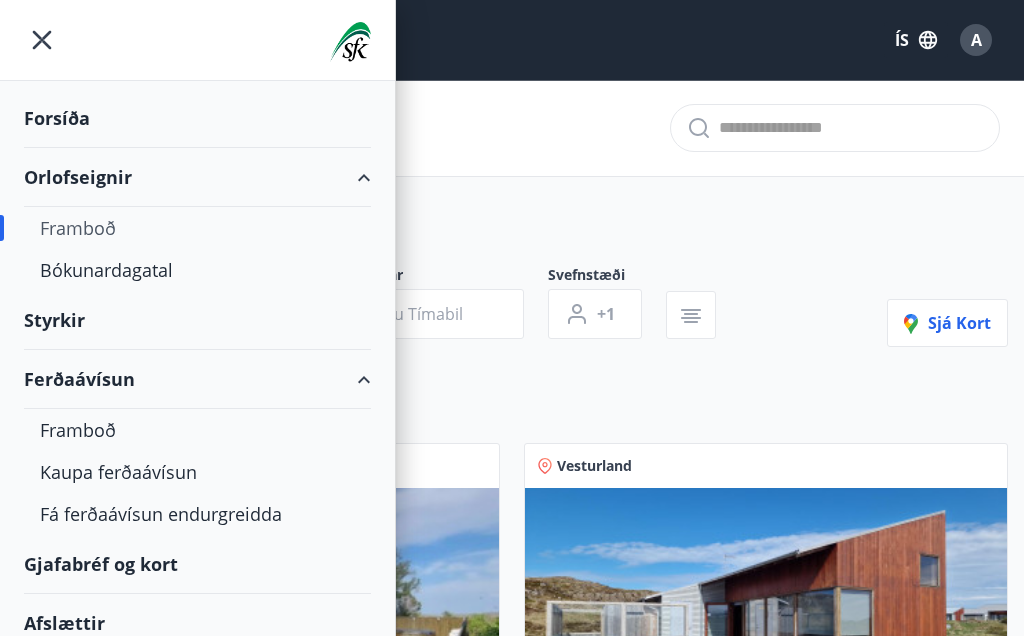 click on "Framboð" at bounding box center (197, 430) 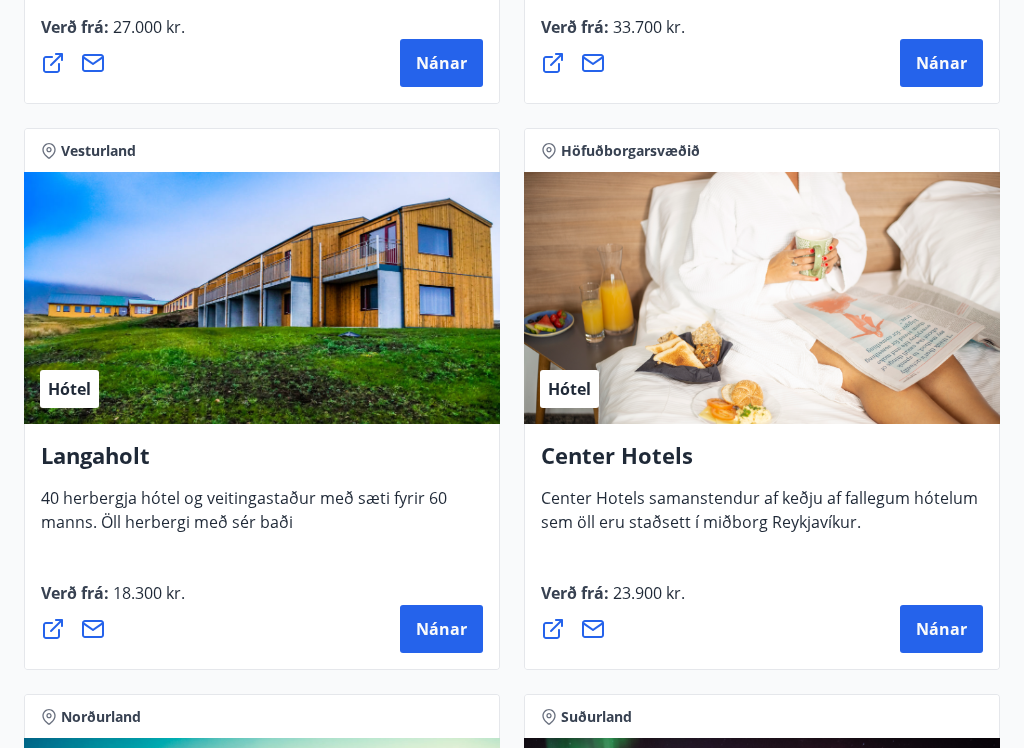 scroll, scrollTop: 6478, scrollLeft: 0, axis: vertical 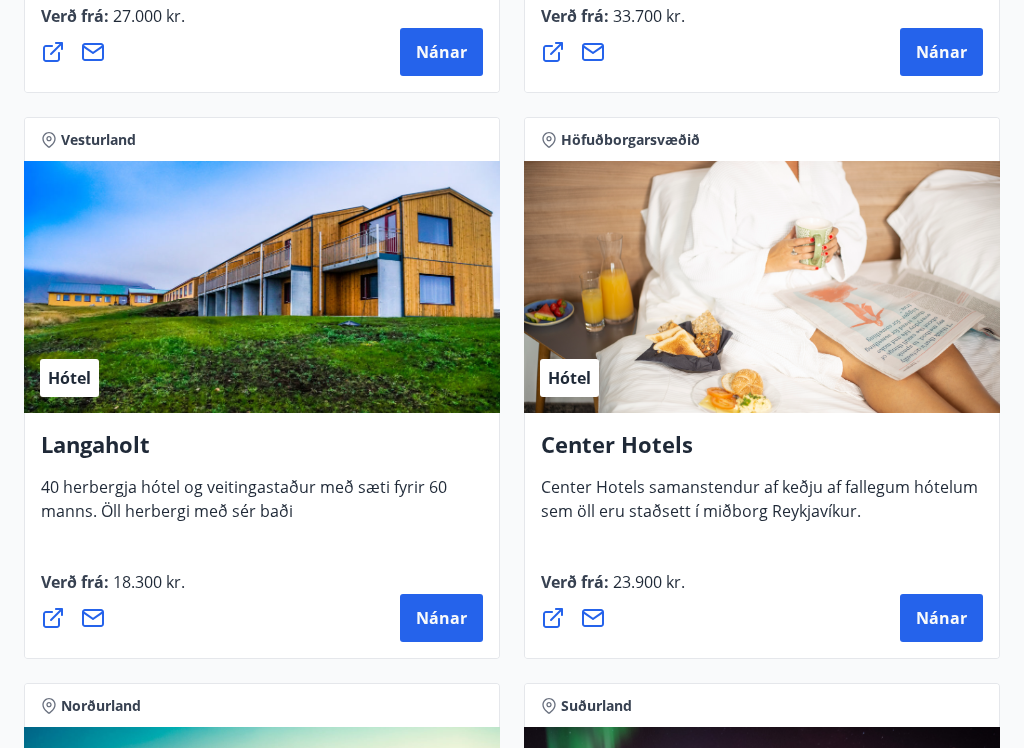 click on "Nánar" at bounding box center (441, 619) 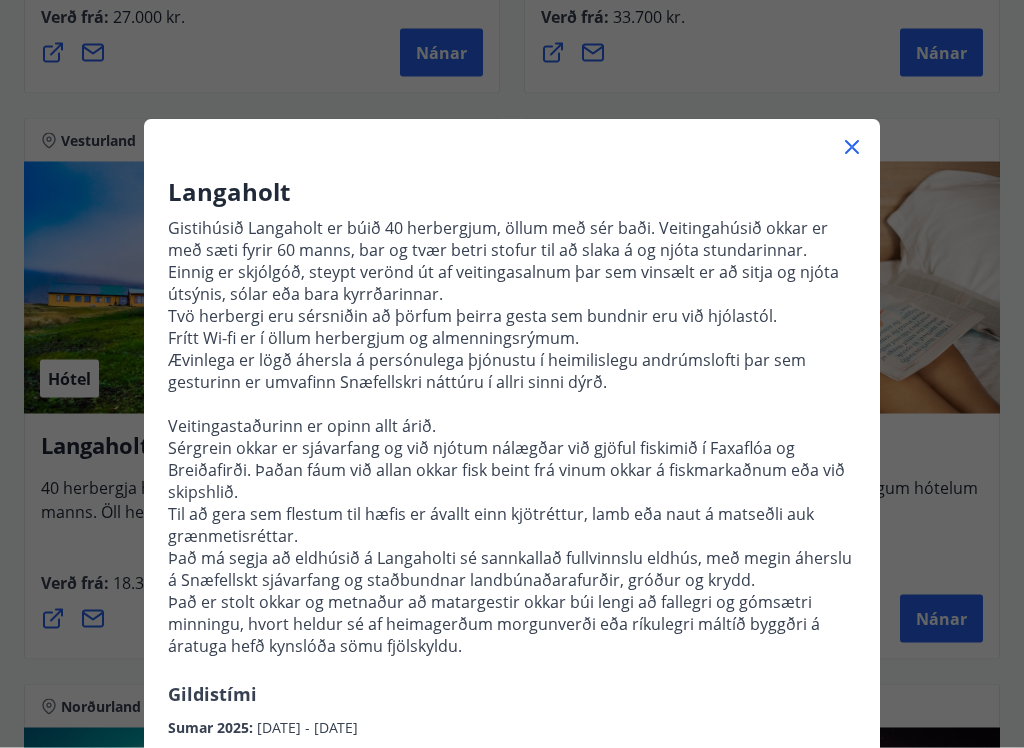 scroll, scrollTop: 6479, scrollLeft: 0, axis: vertical 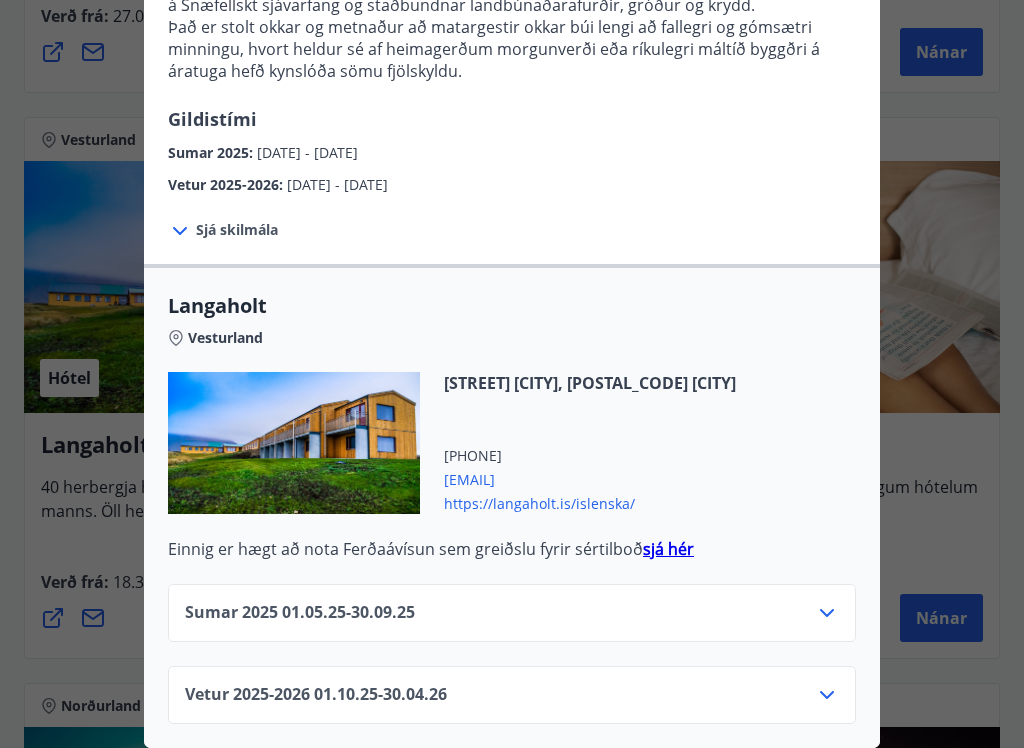 click 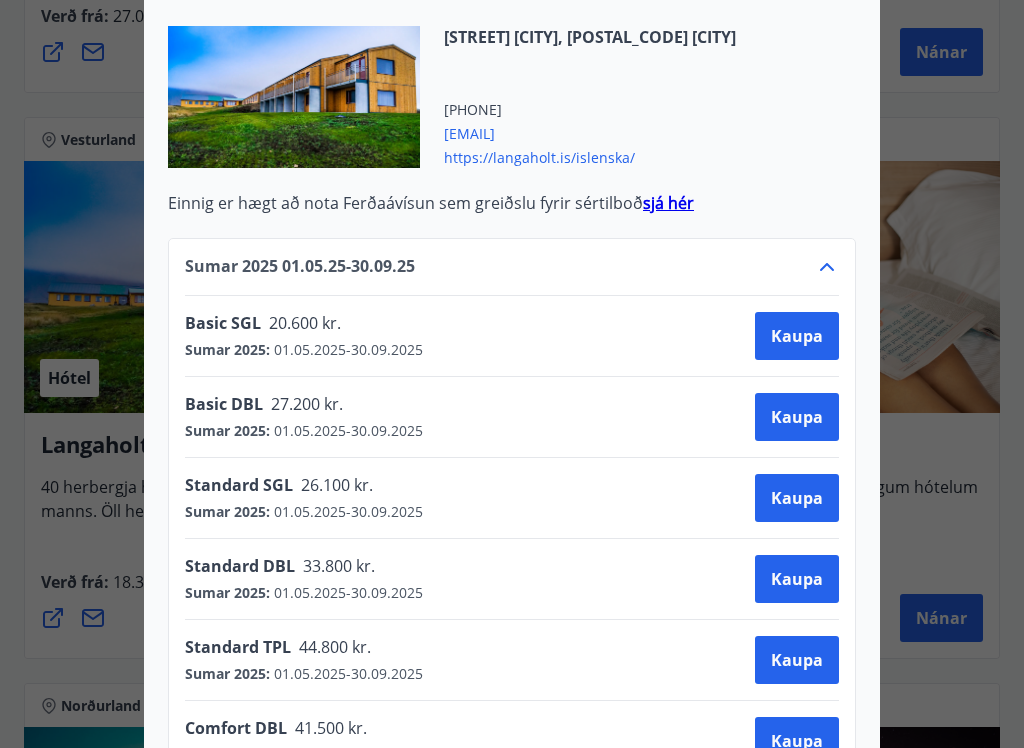 scroll, scrollTop: 922, scrollLeft: 0, axis: vertical 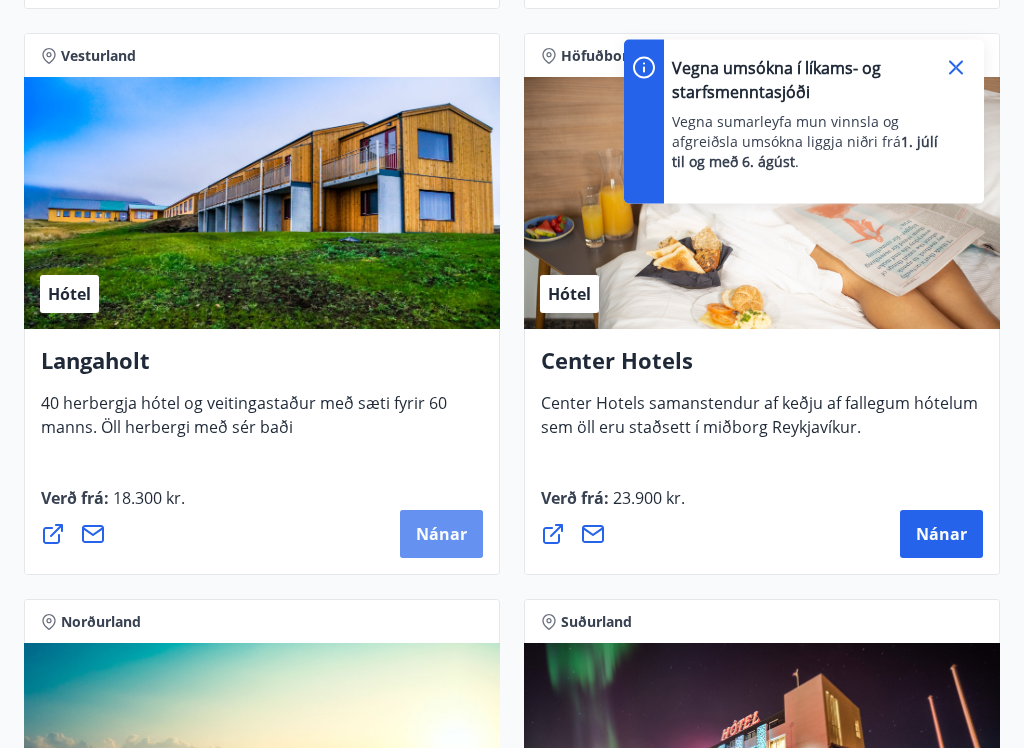 click on "Nánar" at bounding box center [441, 535] 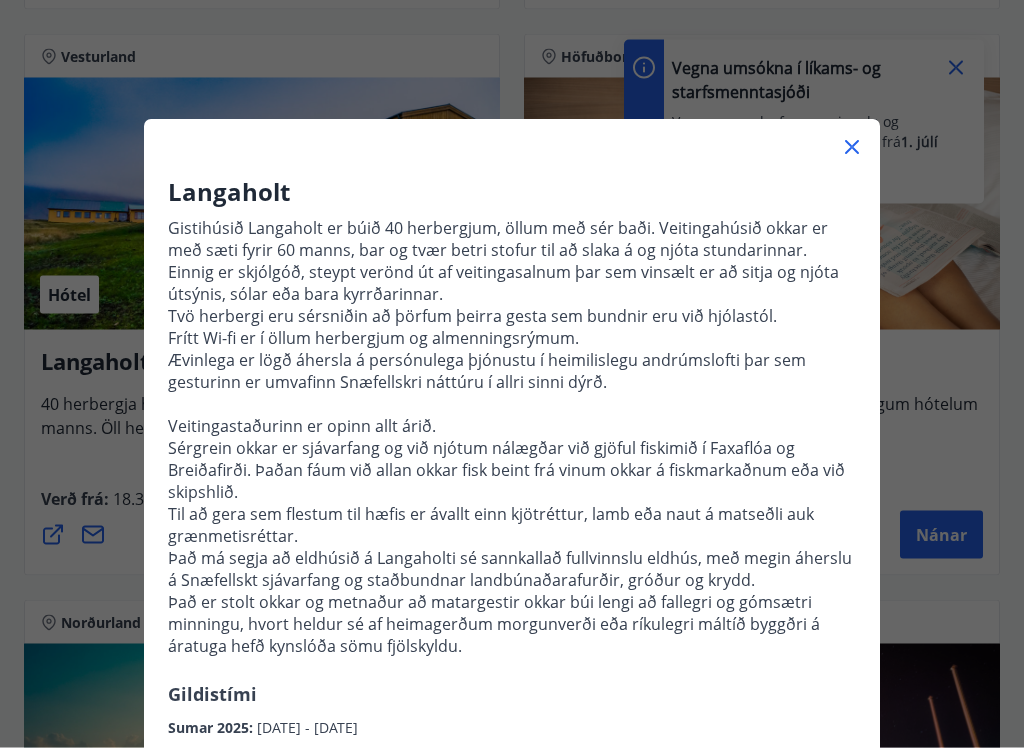 scroll, scrollTop: 6563, scrollLeft: 0, axis: vertical 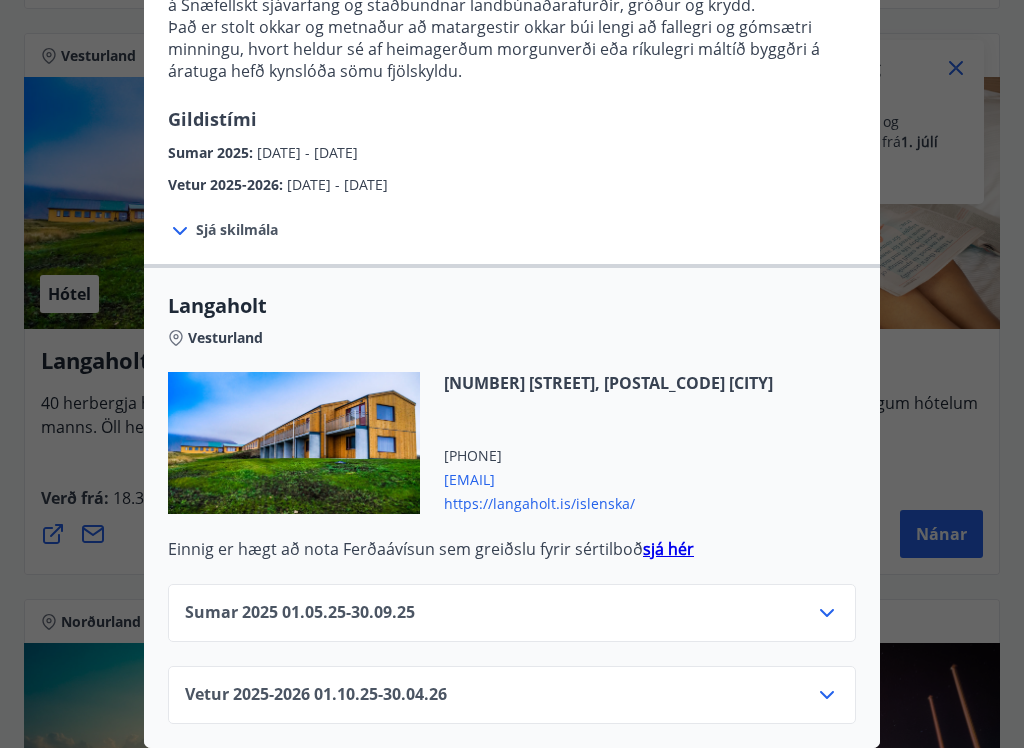 click 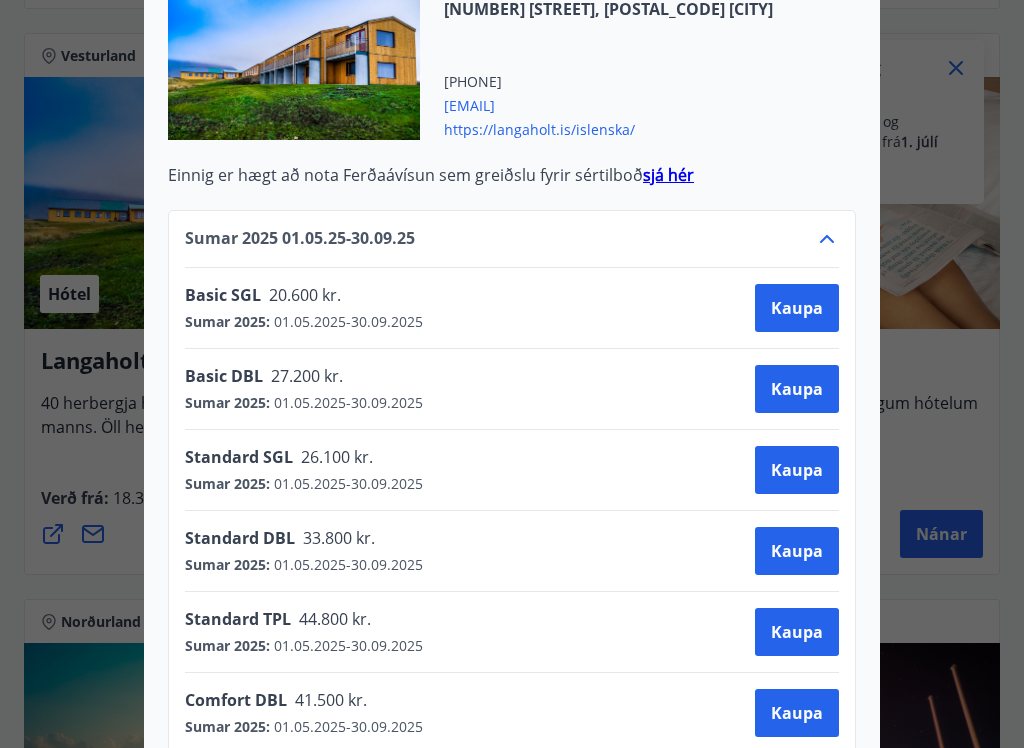 scroll, scrollTop: 947, scrollLeft: 0, axis: vertical 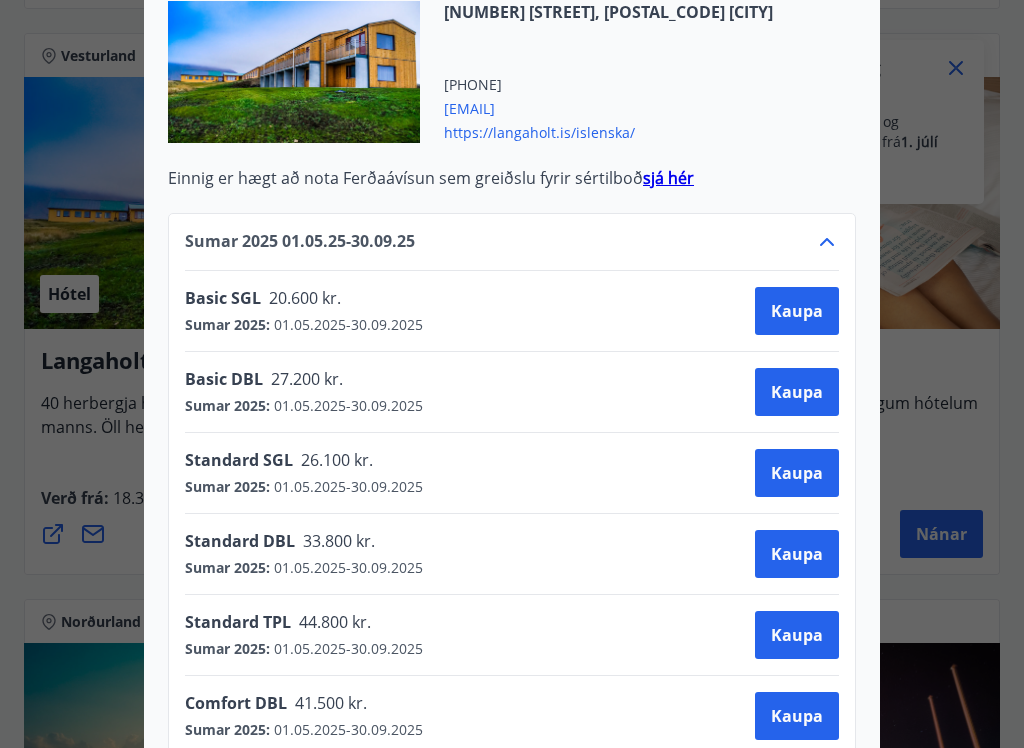 click on "Standard SGL 26.100 kr. Sumar 2025 : [DATE]  -  [DATE] Kaupa" at bounding box center (512, 473) 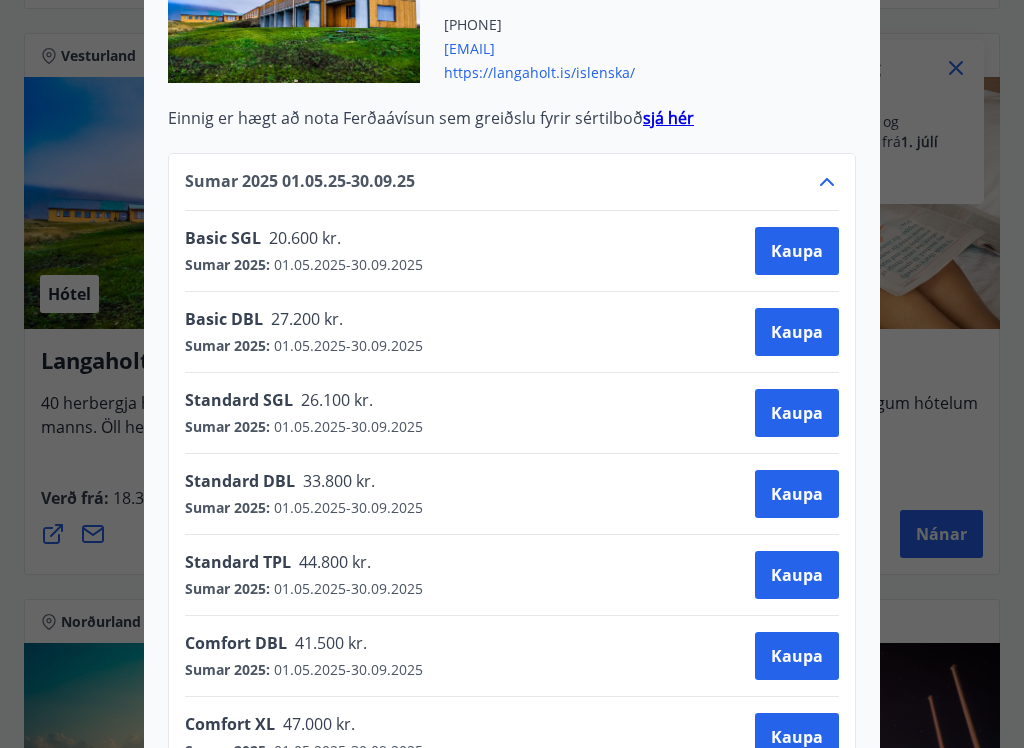 scroll, scrollTop: 1008, scrollLeft: 0, axis: vertical 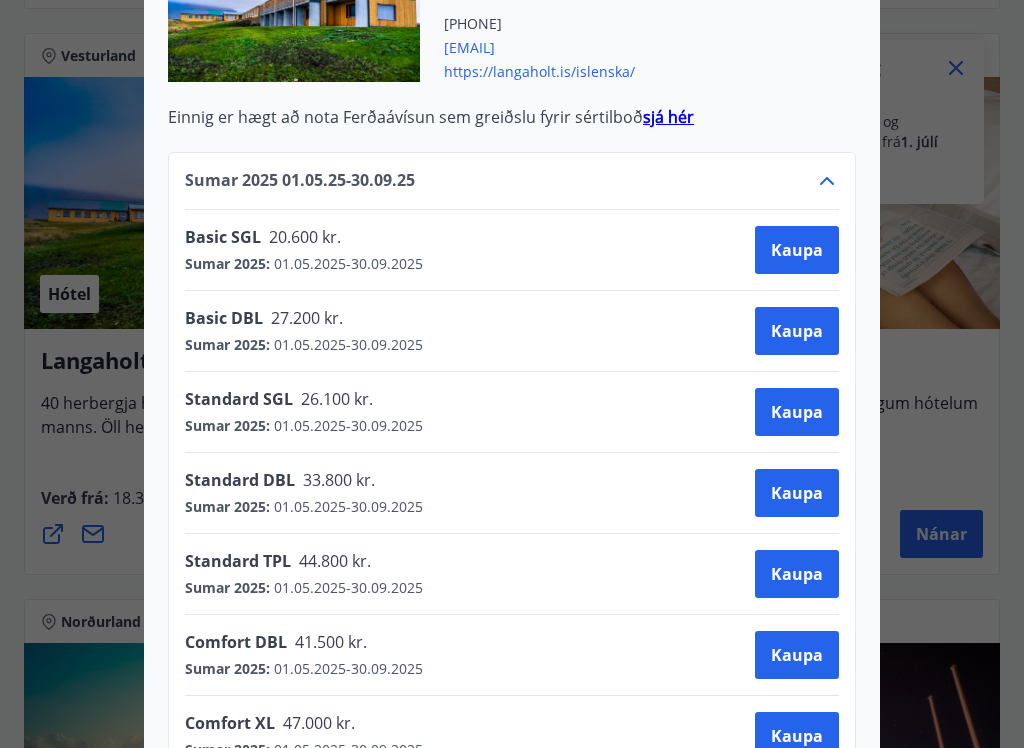 click on "Kaupa" at bounding box center (797, 331) 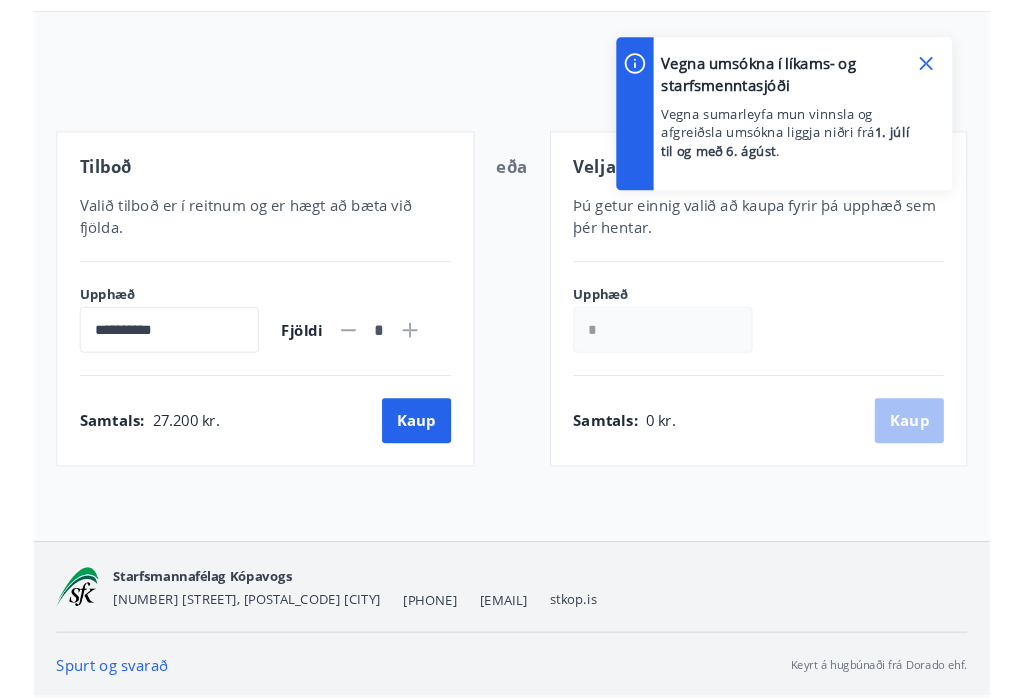 scroll, scrollTop: 152, scrollLeft: 0, axis: vertical 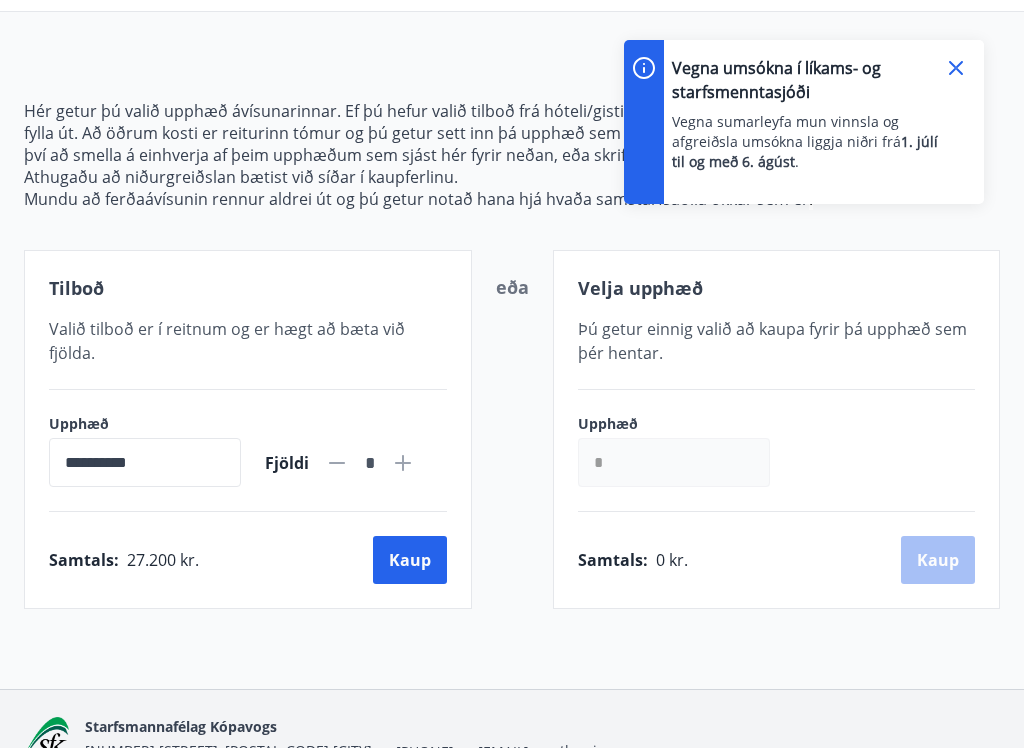click 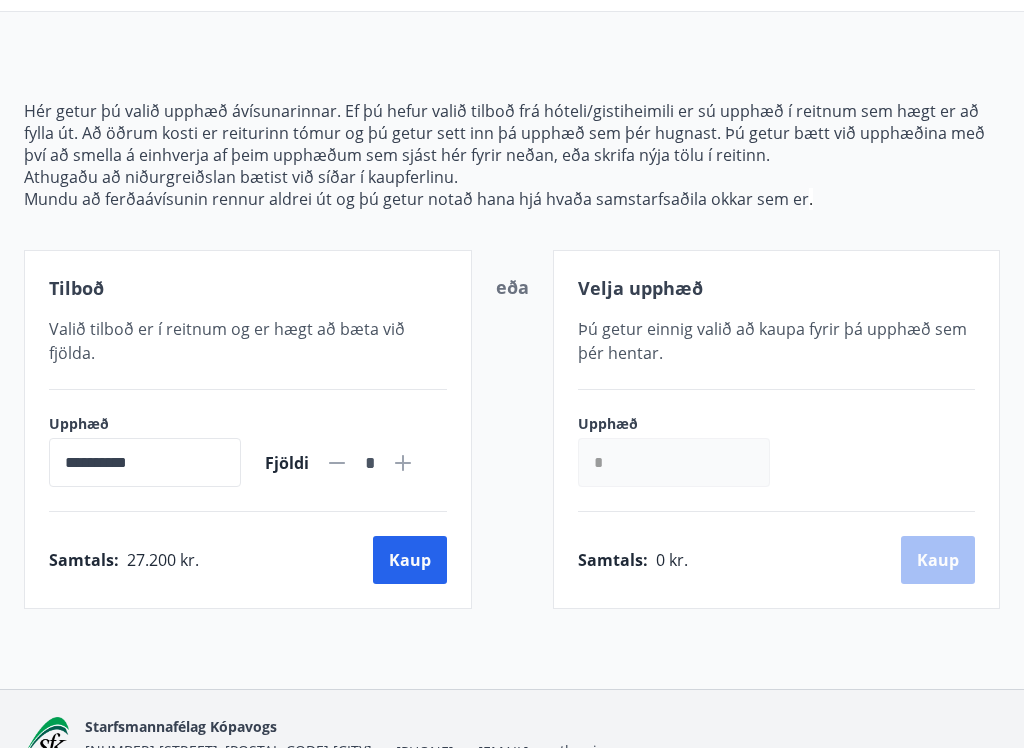 click on "*" at bounding box center (674, 462) 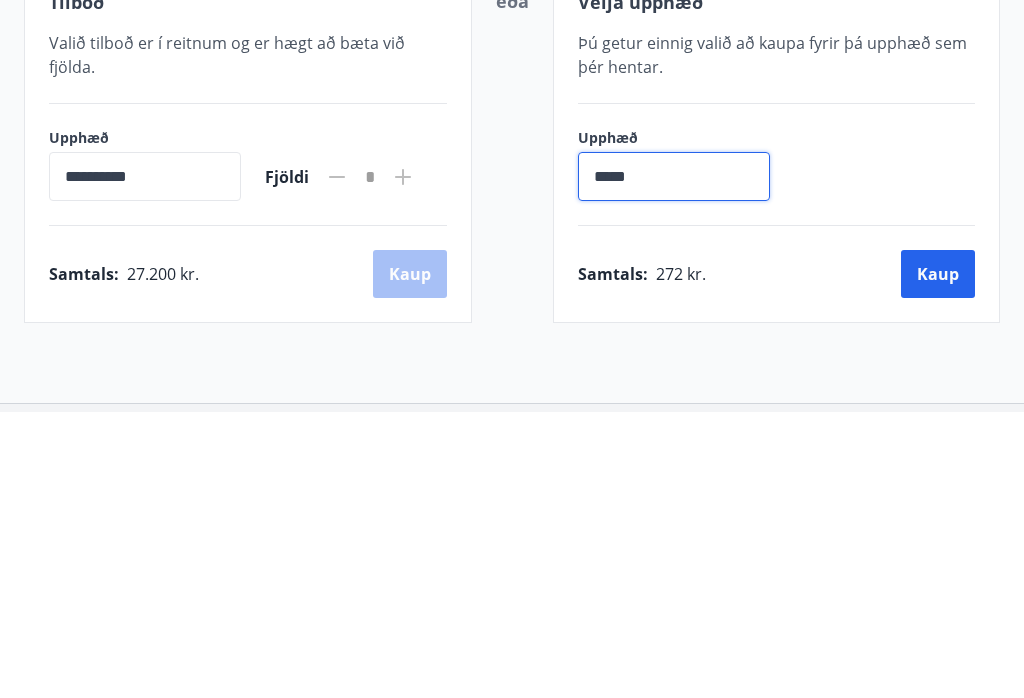 type on "******" 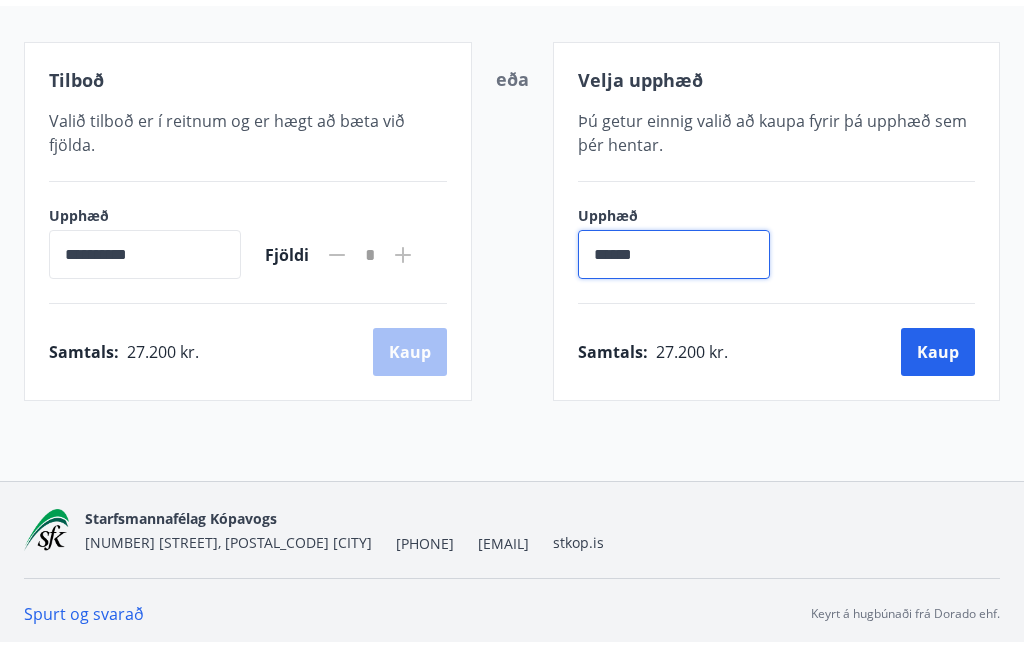 scroll, scrollTop: 362, scrollLeft: 0, axis: vertical 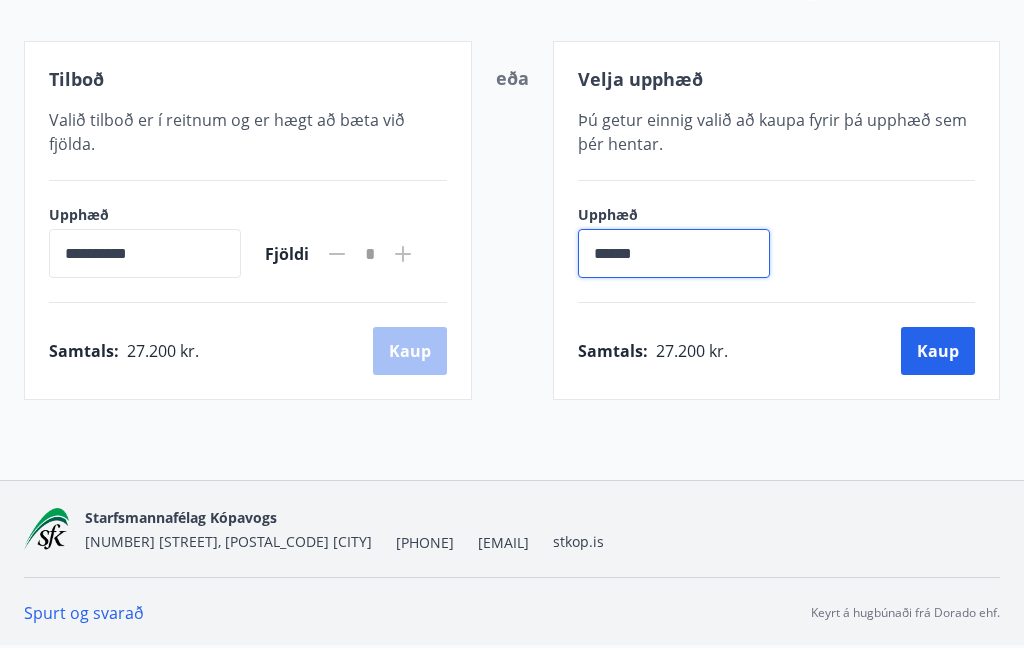 click on "Kaup" at bounding box center (938, 351) 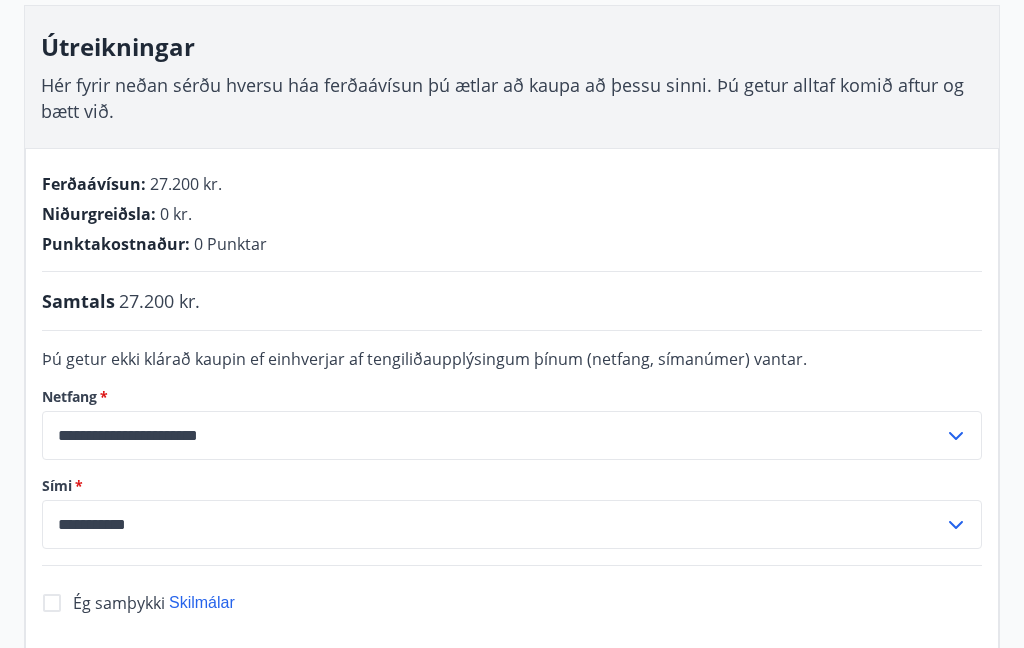 scroll, scrollTop: 0, scrollLeft: 0, axis: both 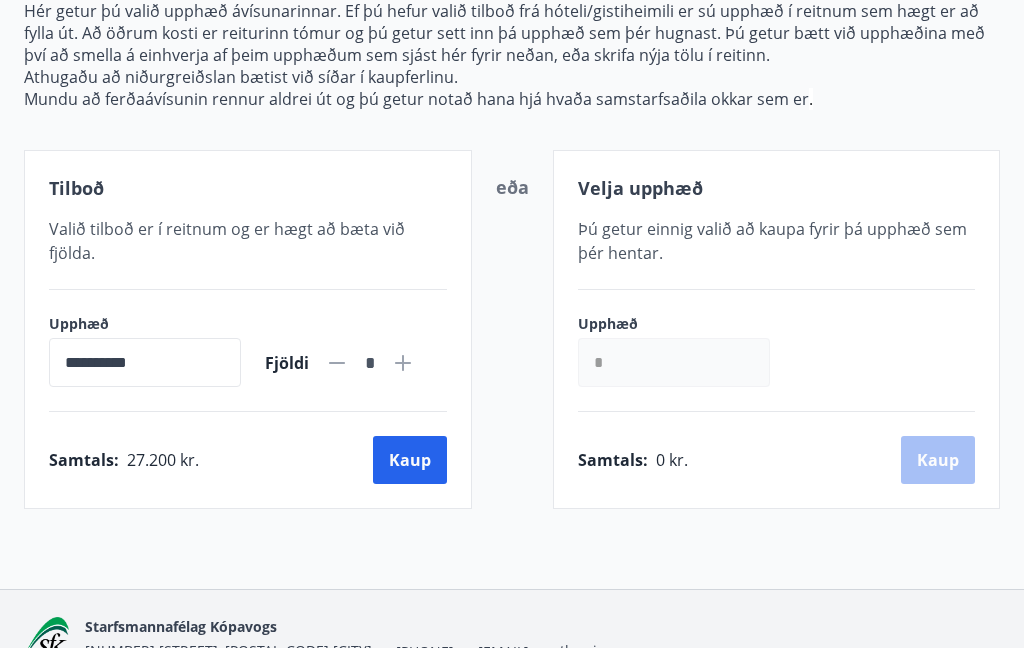 click on "*" at bounding box center [674, 362] 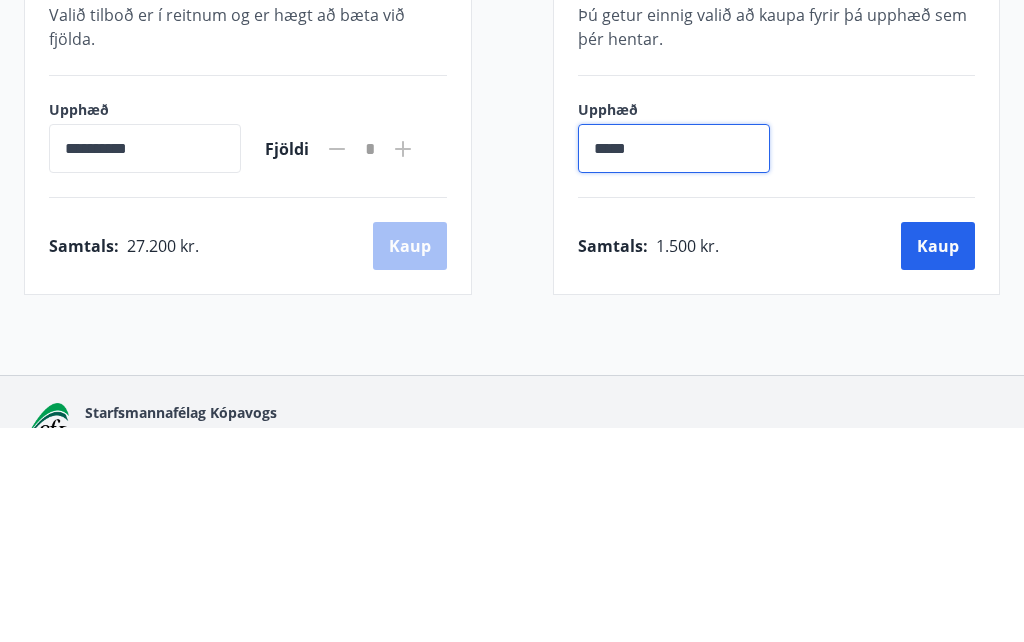 type on "******" 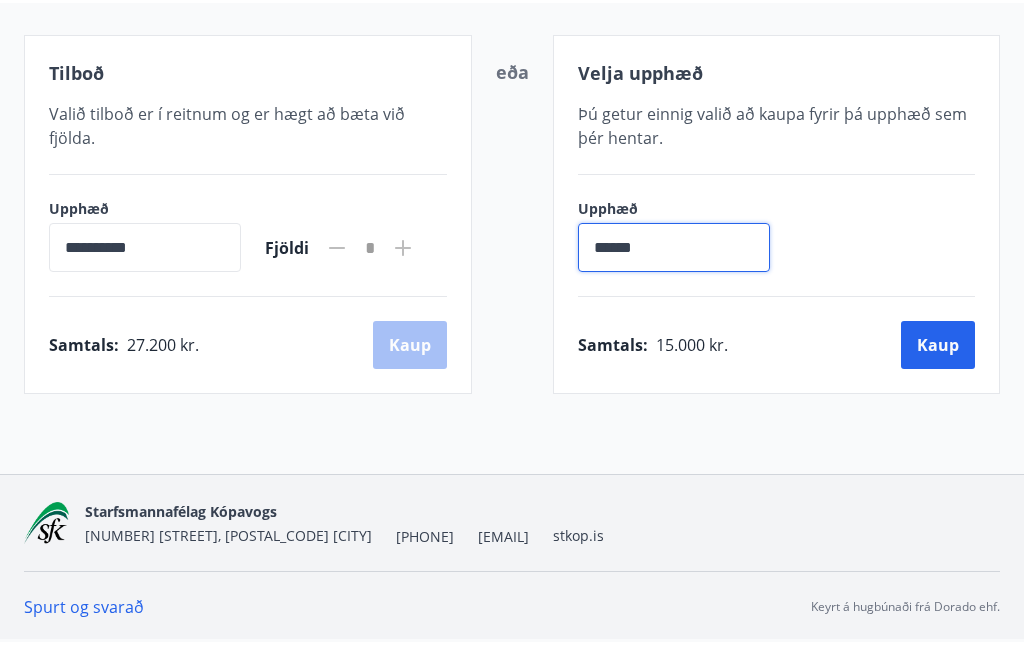 scroll, scrollTop: 362, scrollLeft: 0, axis: vertical 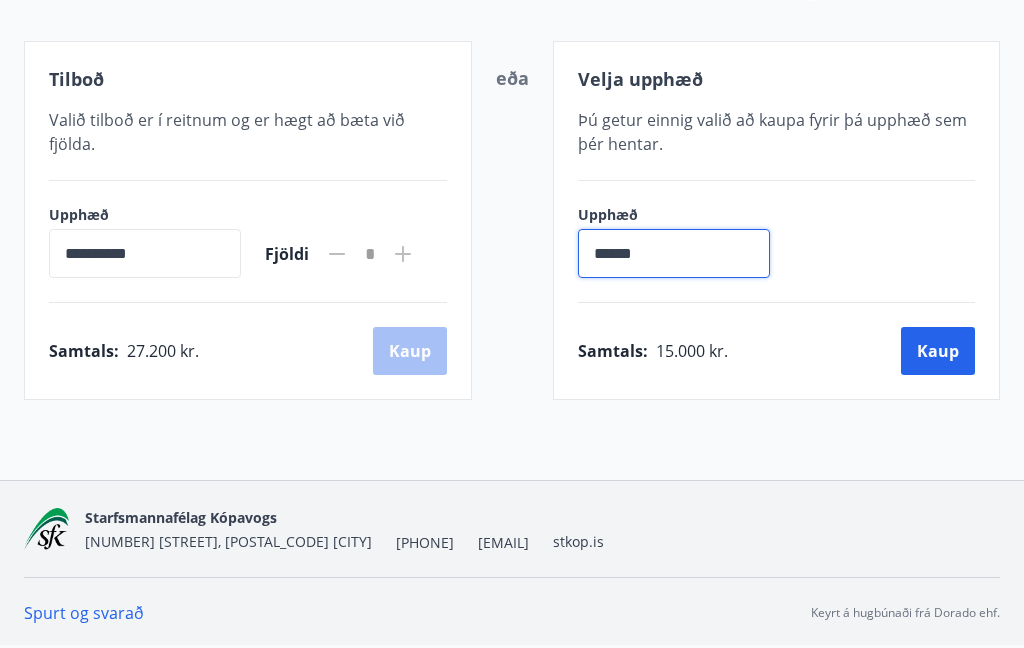 click on "Kaup" at bounding box center (938, 351) 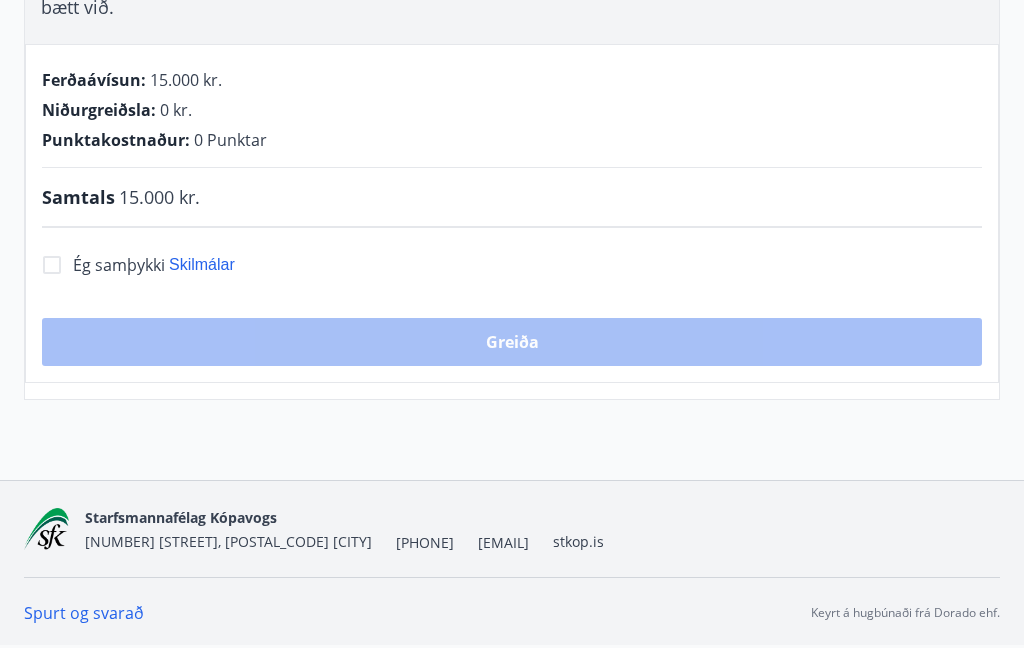 scroll, scrollTop: 344, scrollLeft: 0, axis: vertical 